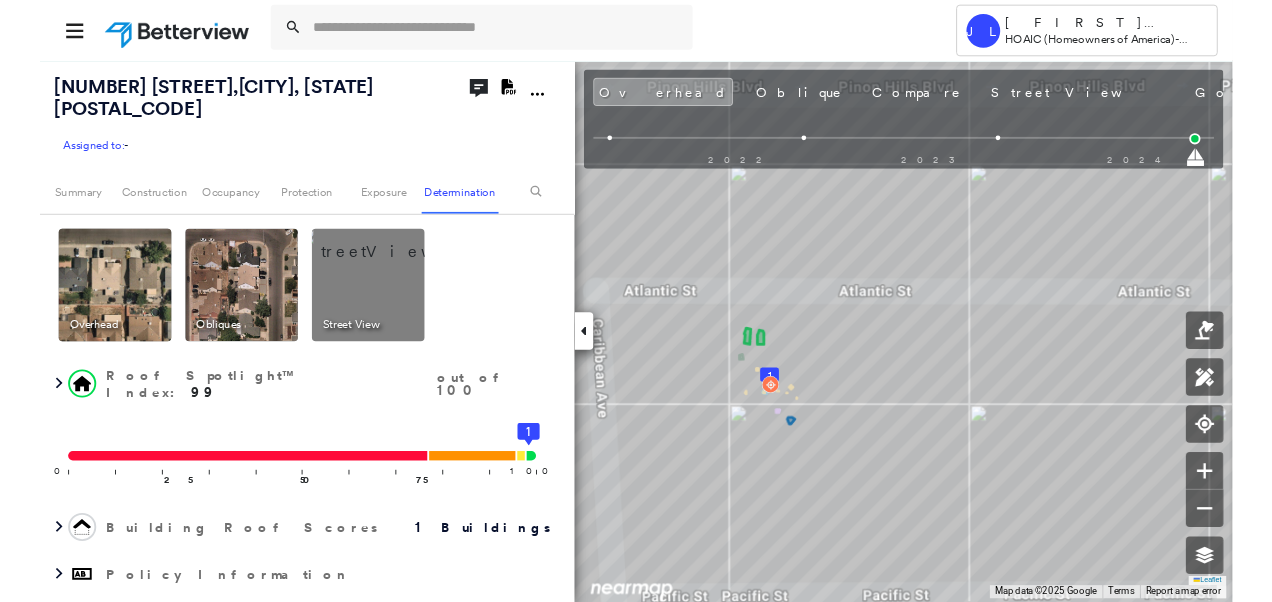 scroll, scrollTop: 0, scrollLeft: 0, axis: both 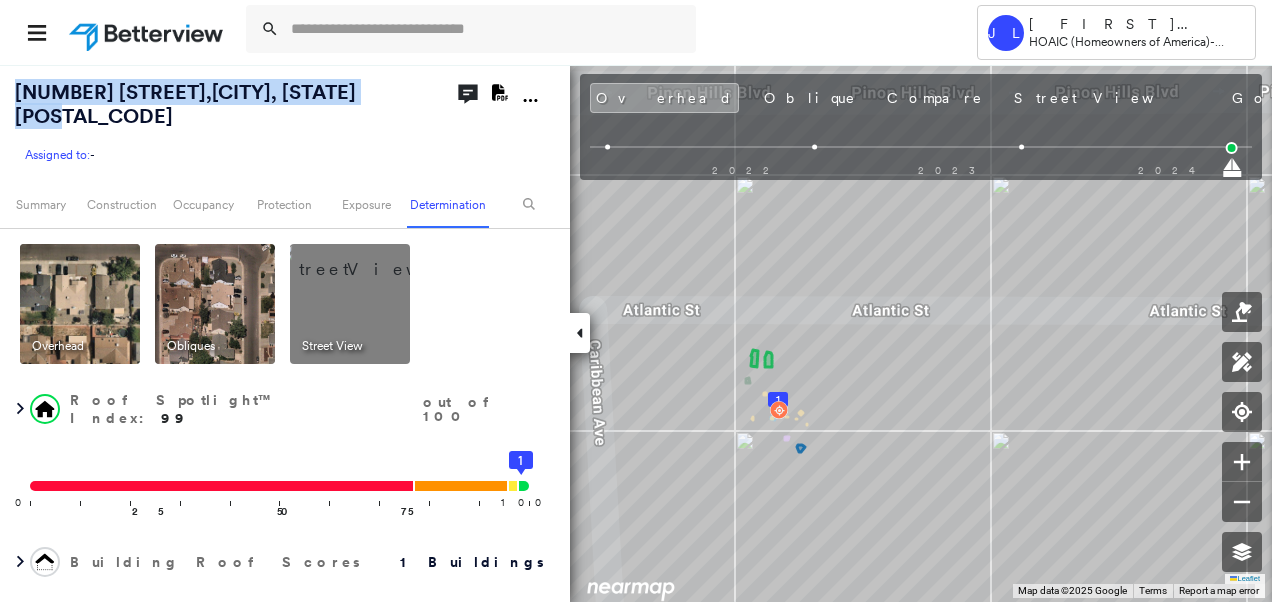 click on "There are no  uncleared  flags." at bounding box center (282, 3595) 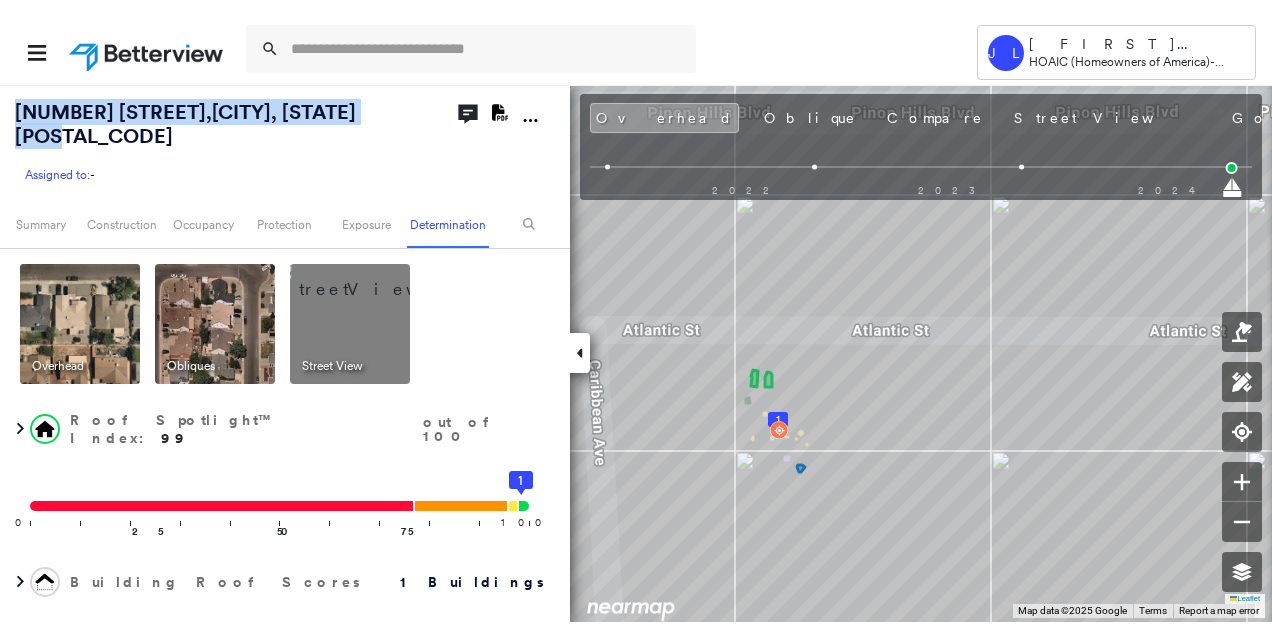 scroll, scrollTop: 3110, scrollLeft: 0, axis: vertical 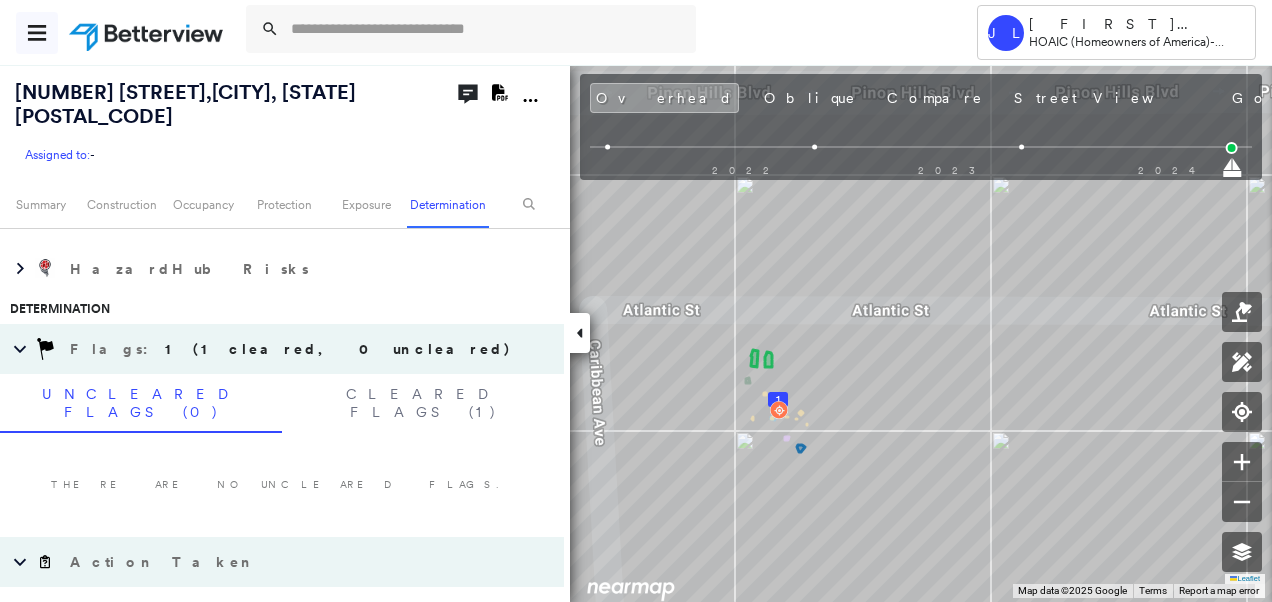 click 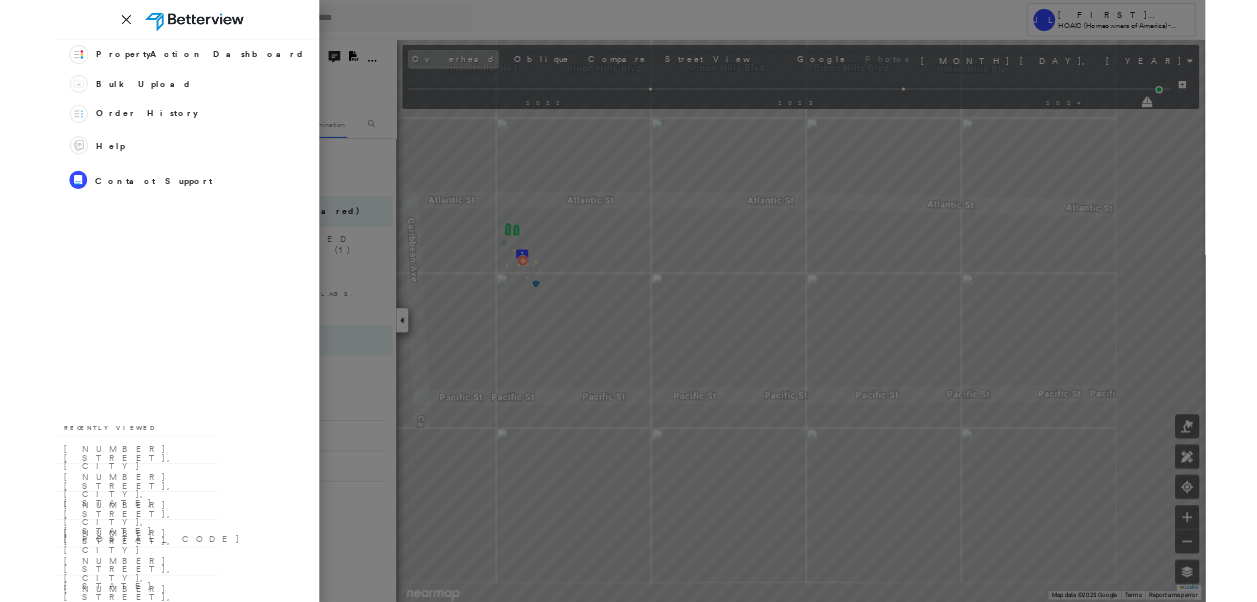 scroll, scrollTop: 3022, scrollLeft: 0, axis: vertical 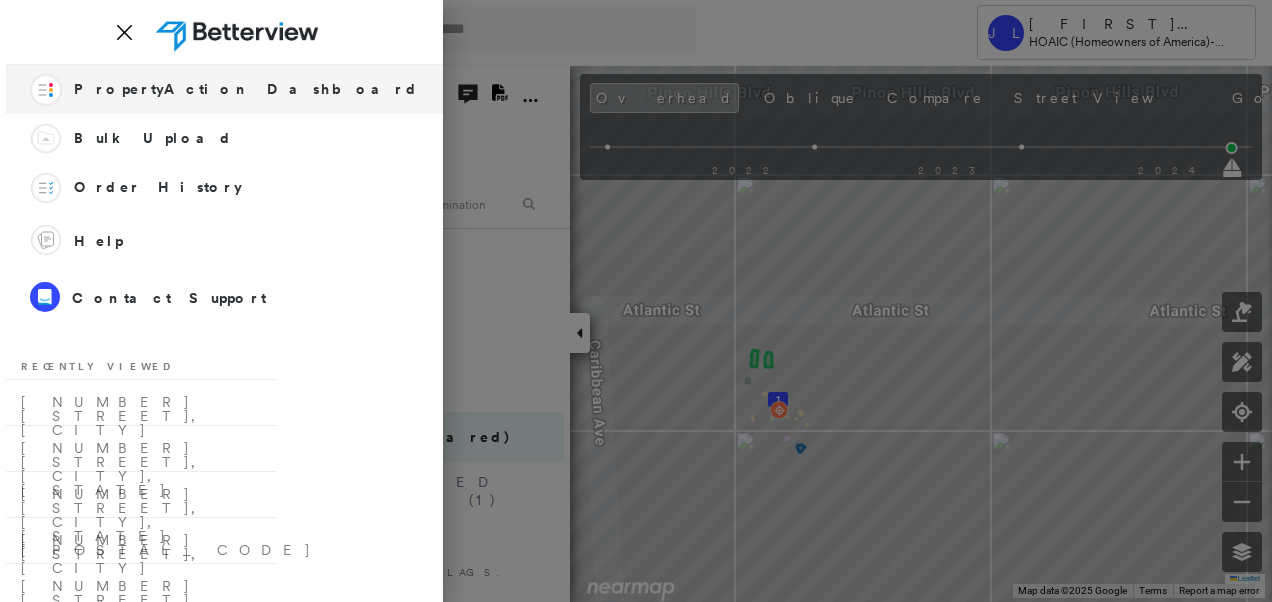 click on "PropertyAction Dashboard" at bounding box center [246, 89] 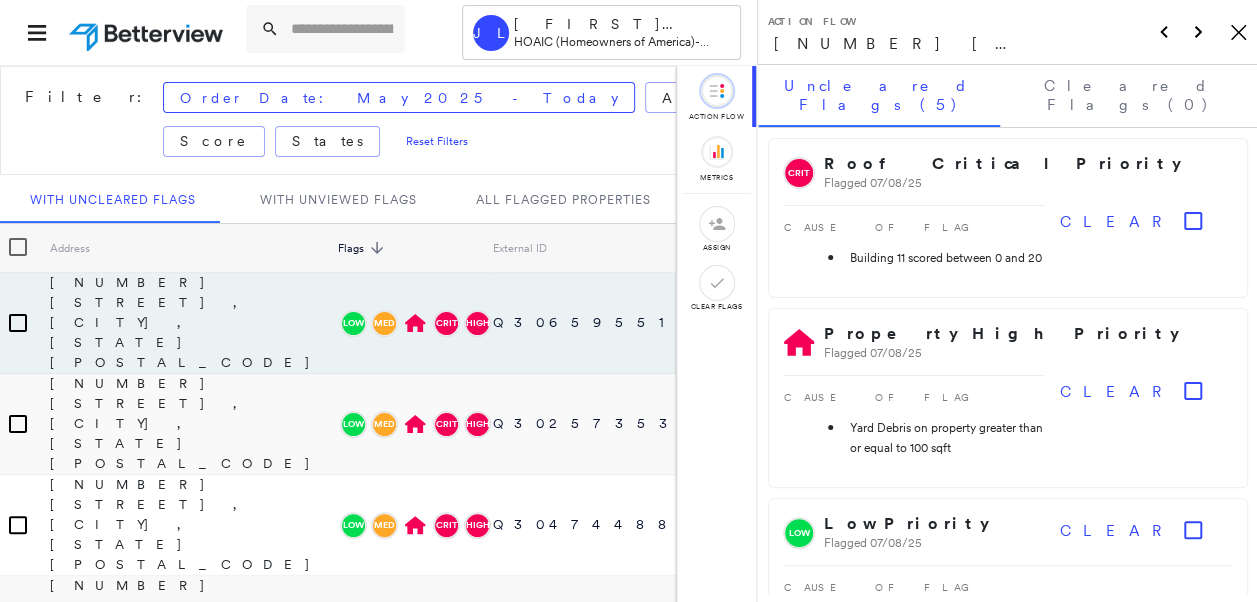 click on "Filter: Order Date: May 2025 - Today Assigned To Flags: Score States Reset Filters" at bounding box center [551, 120] 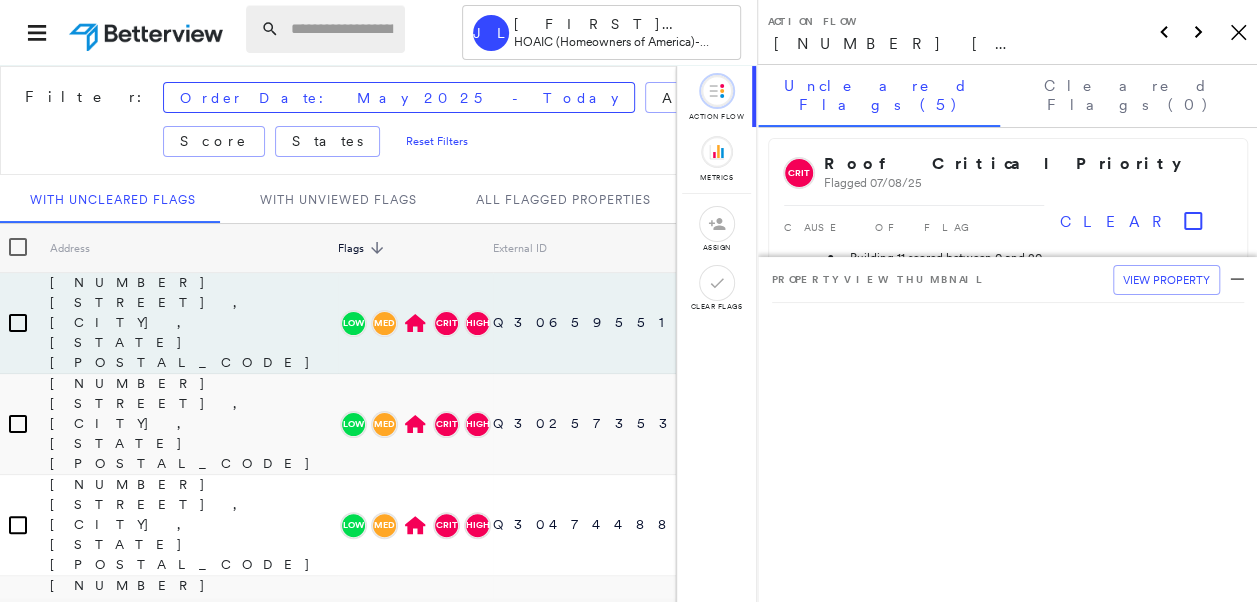click at bounding box center (342, 29) 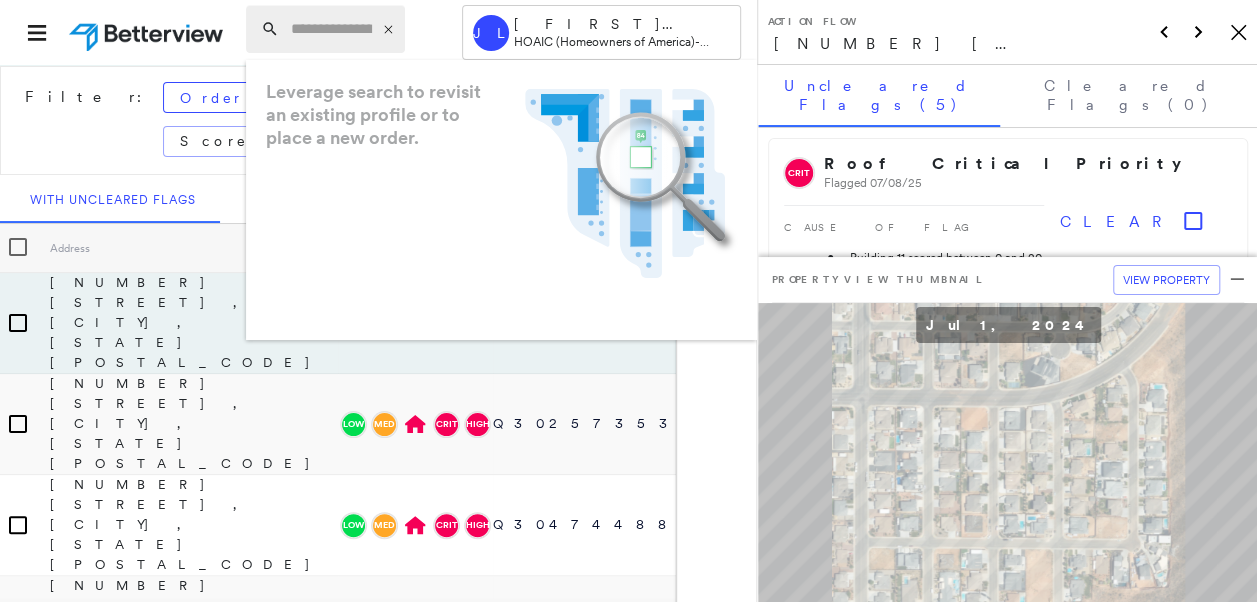 paste on "**********" 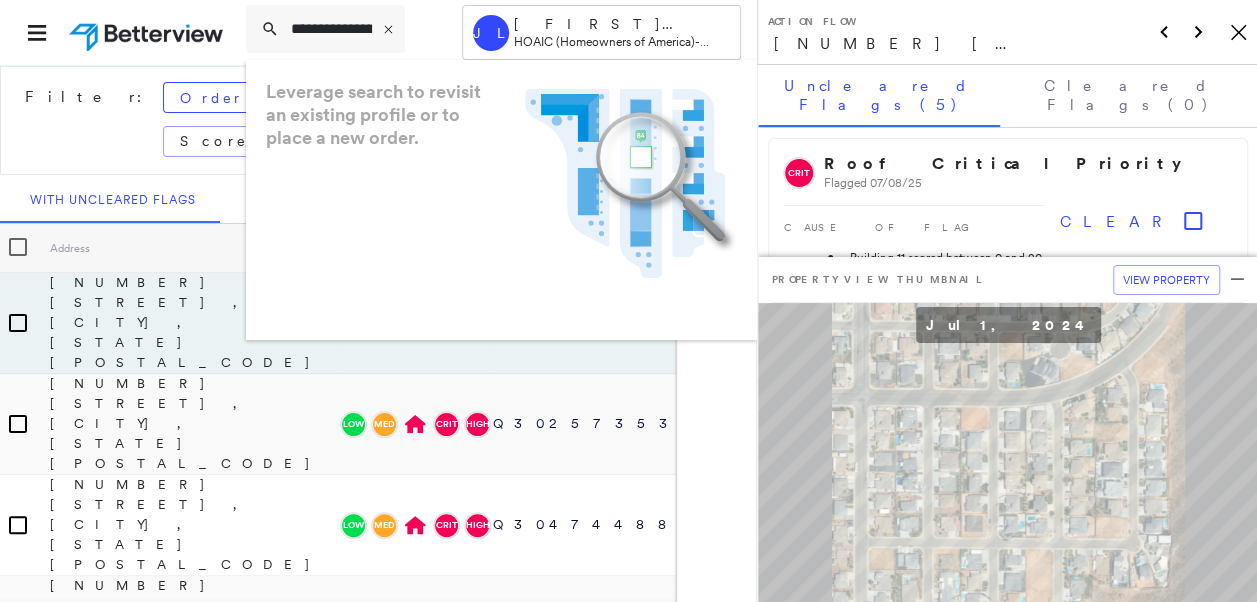 scroll, scrollTop: 0, scrollLeft: 248, axis: horizontal 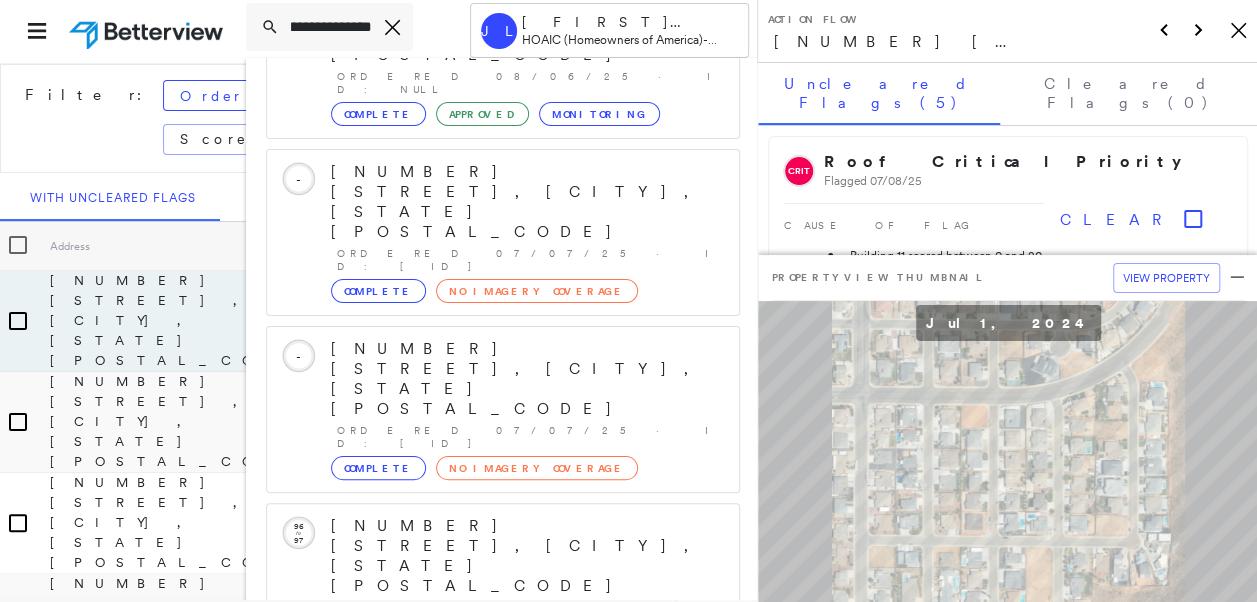 type on "**********" 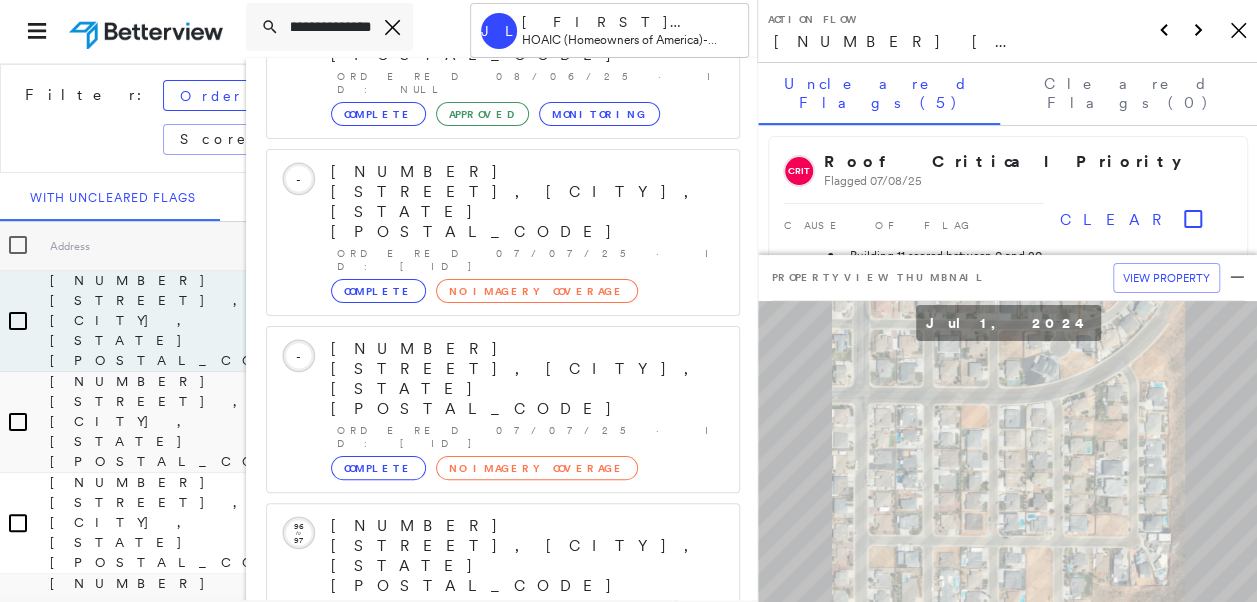 scroll, scrollTop: 0, scrollLeft: 0, axis: both 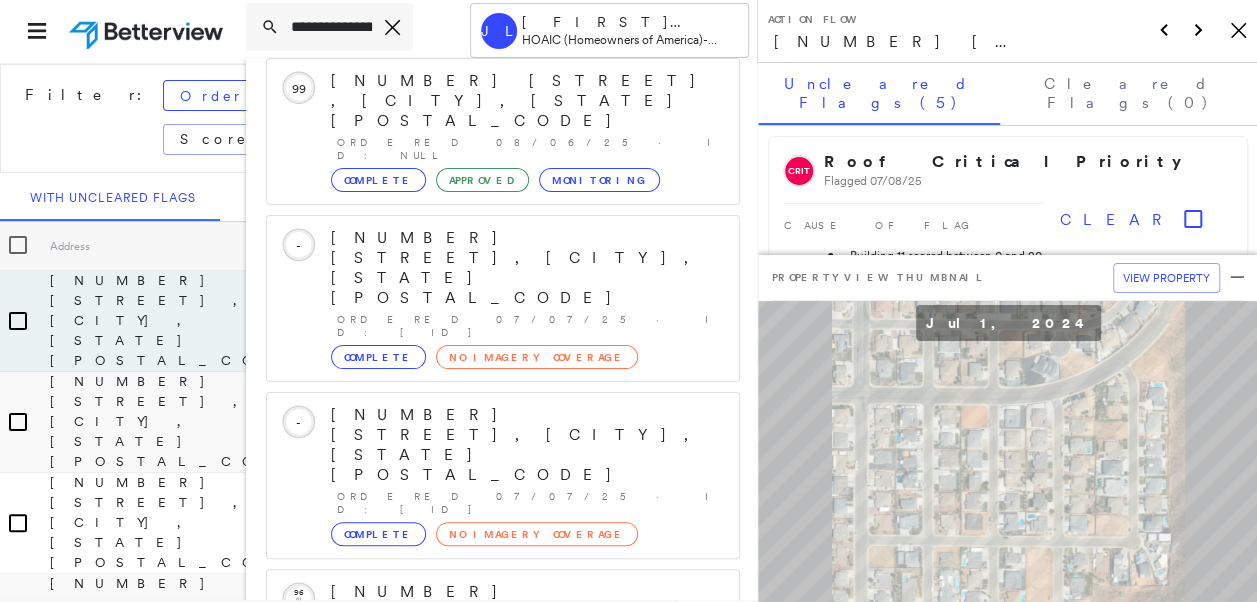 type 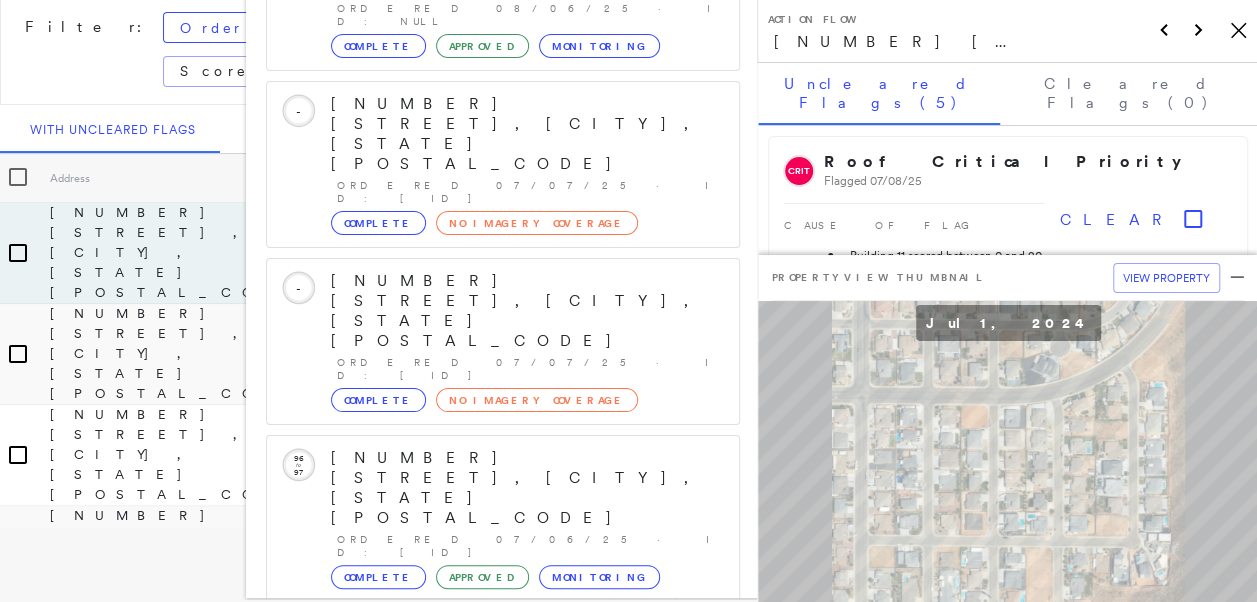 click on "[NUMBER] [STREET], [CITY], [STATE] [POSTAL_CODE]" at bounding box center [491, 915] 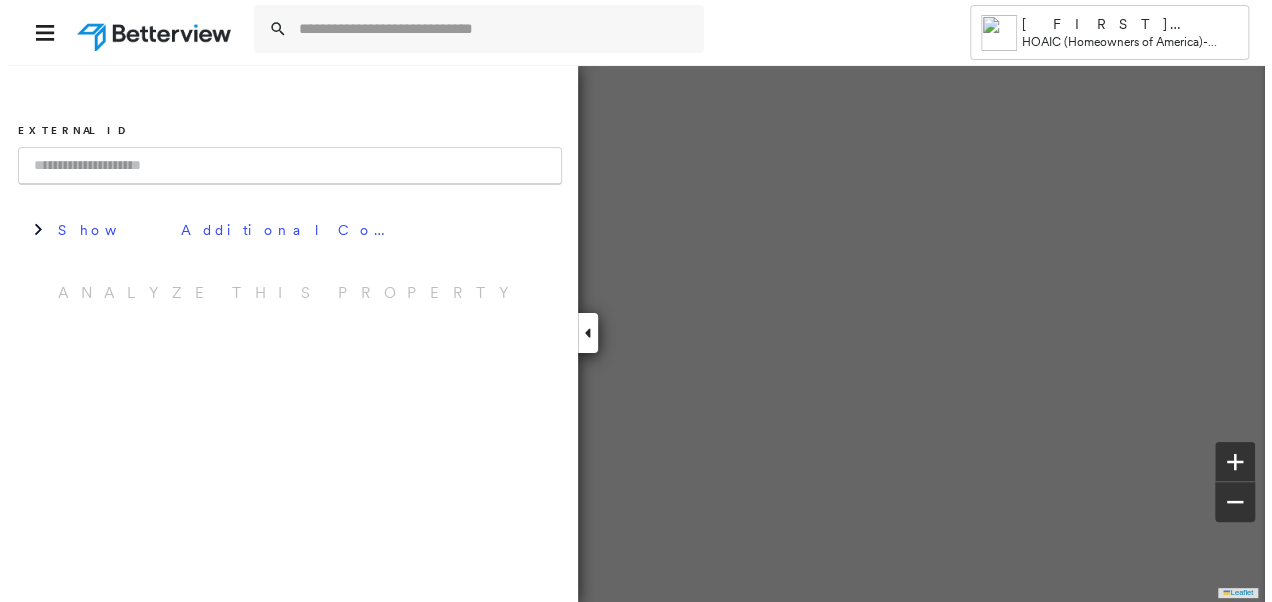 scroll, scrollTop: 0, scrollLeft: 0, axis: both 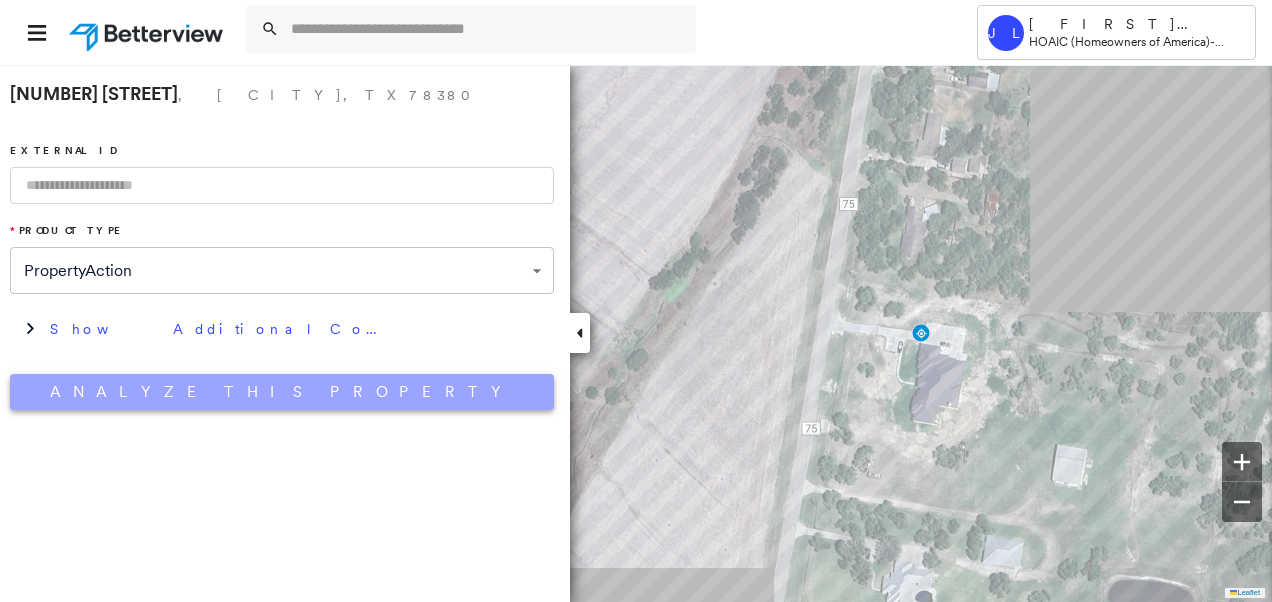 click on "Analyze This Property" at bounding box center (282, 392) 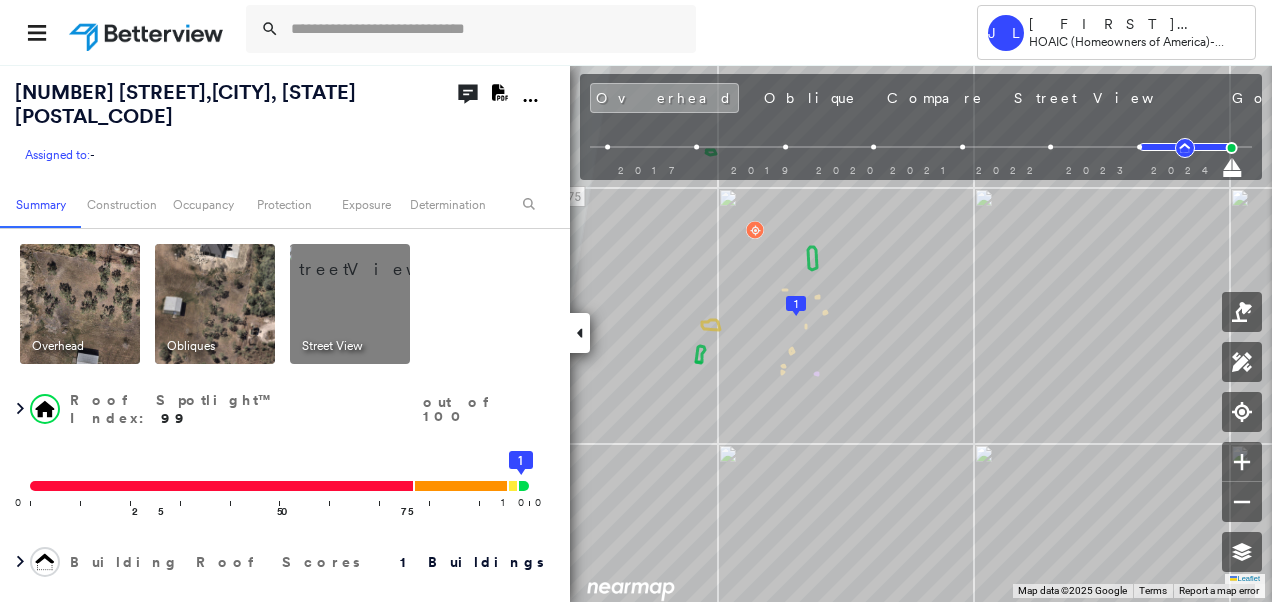 drag, startPoint x: 702, startPoint y: 104, endPoint x: 735, endPoint y: 154, distance: 59.908264 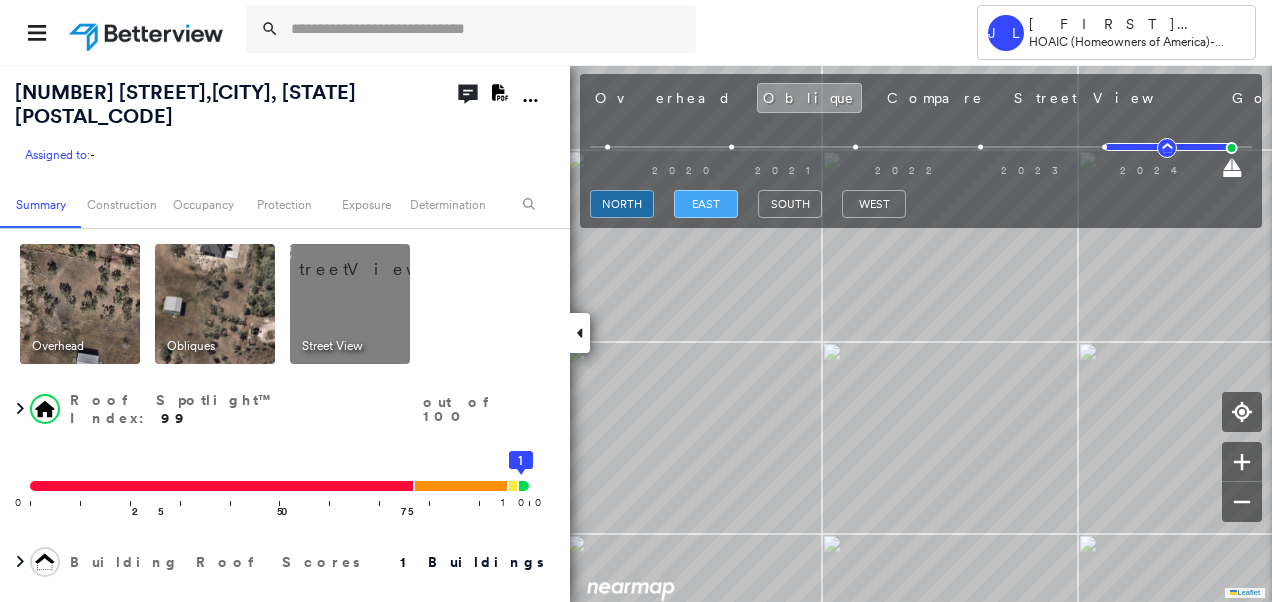 click on "east" at bounding box center (706, 204) 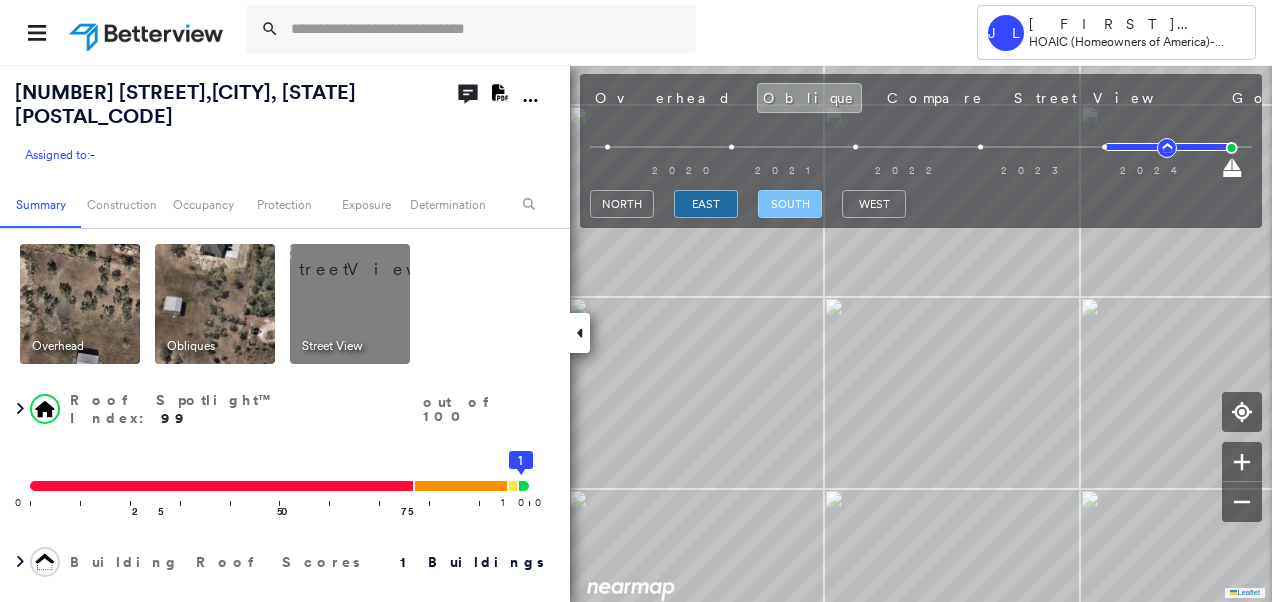 click on "south" at bounding box center (790, 204) 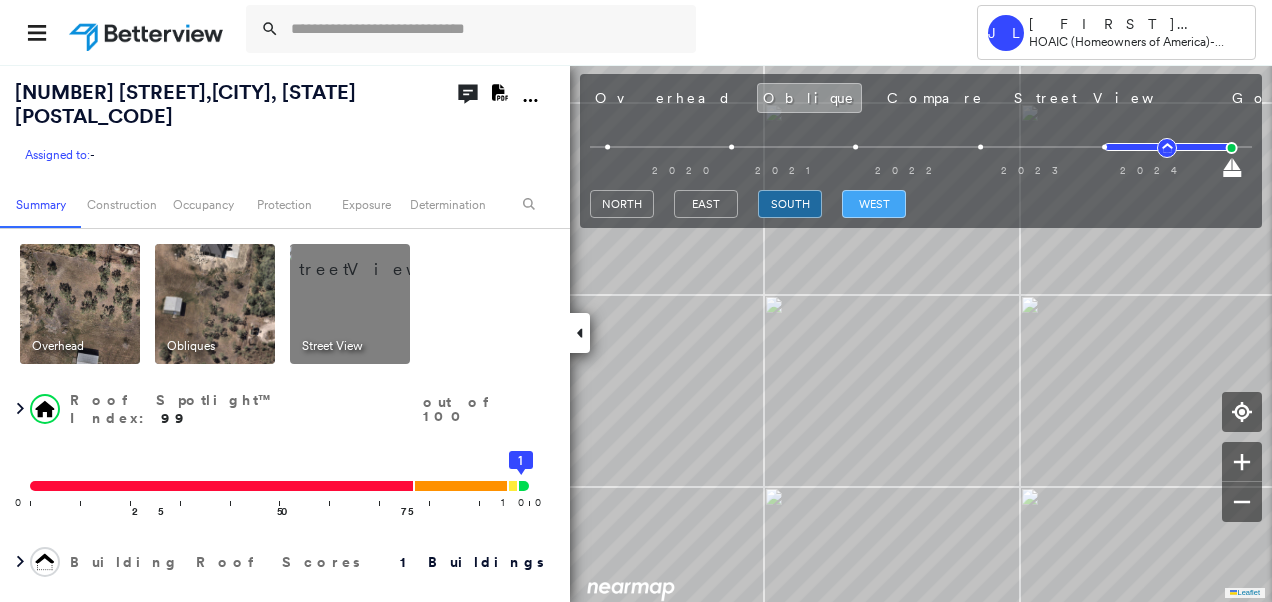 click on "west" at bounding box center [874, 204] 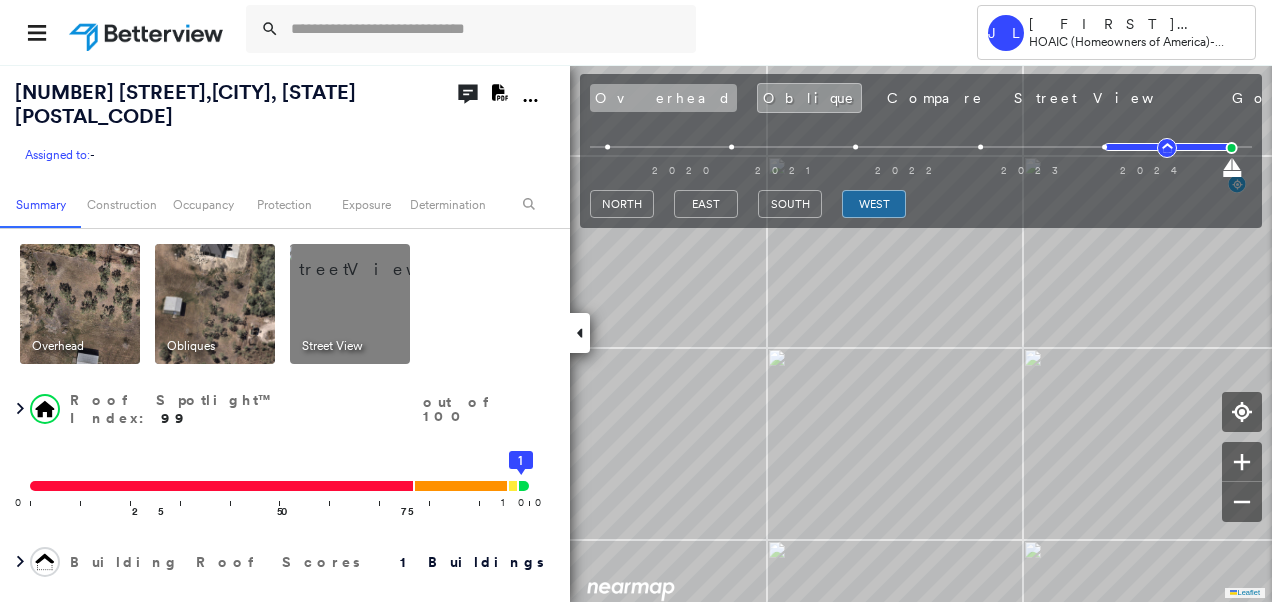 click on "Overhead" at bounding box center [663, 98] 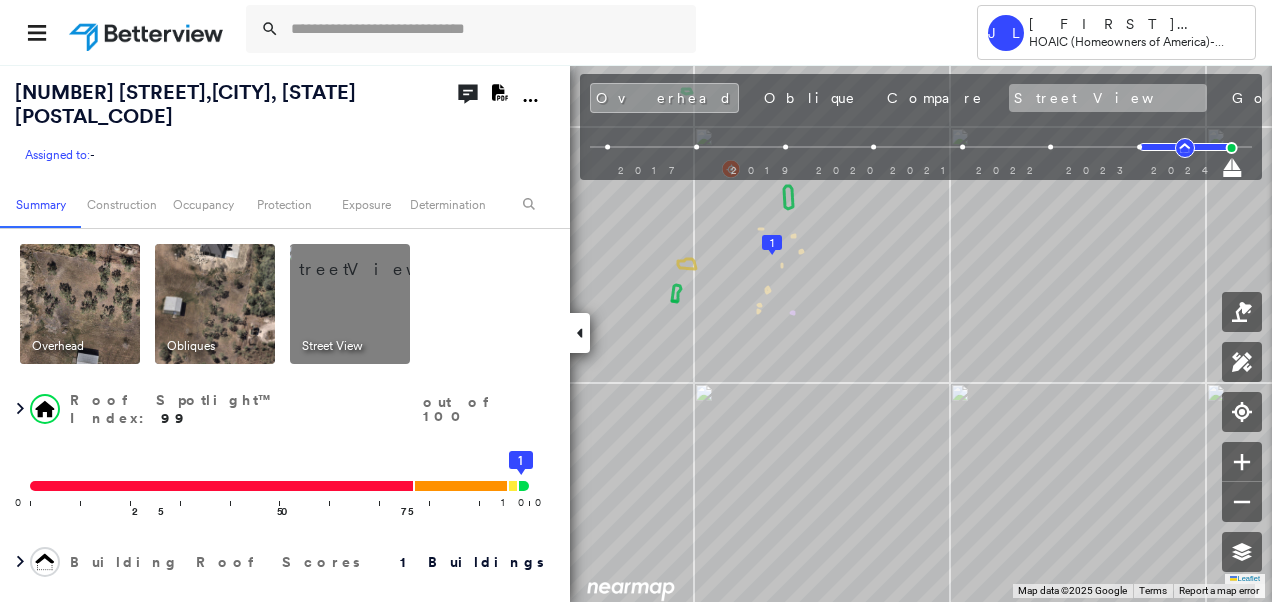 click on "Street View" at bounding box center (1108, 98) 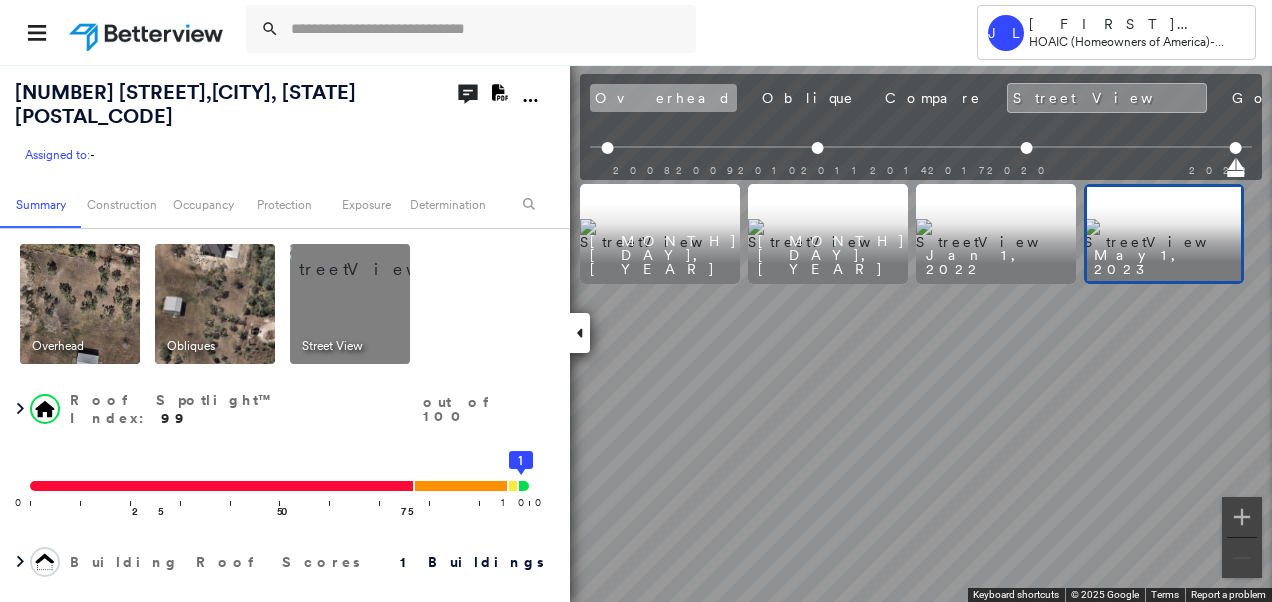 click on "Overhead" at bounding box center (663, 98) 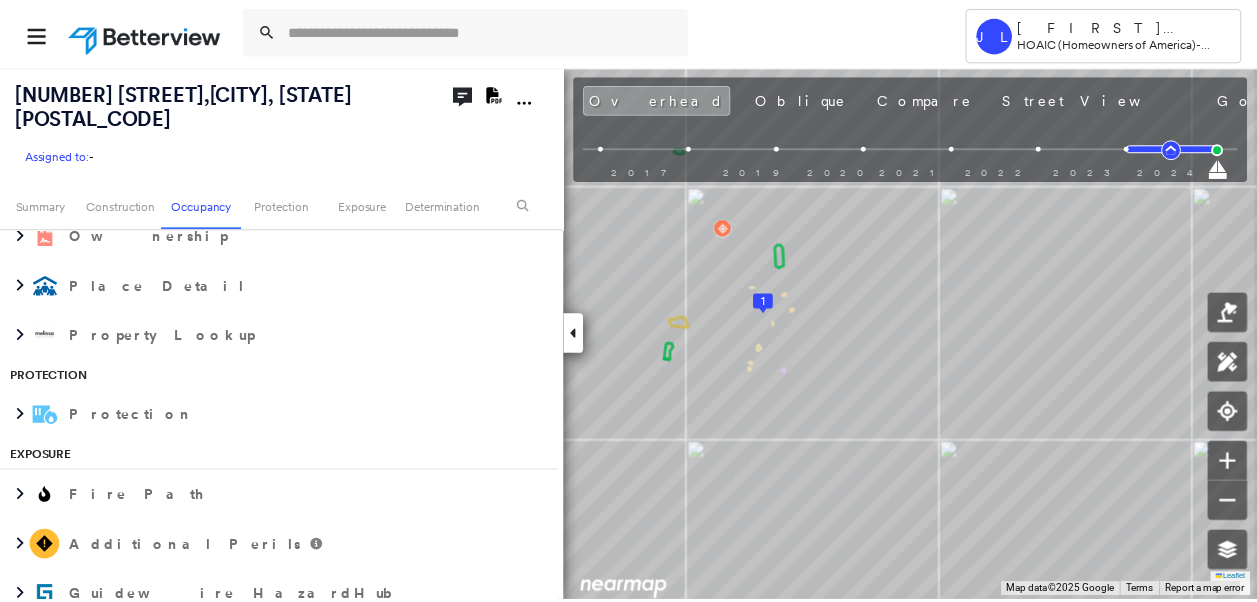 scroll, scrollTop: 2000, scrollLeft: 0, axis: vertical 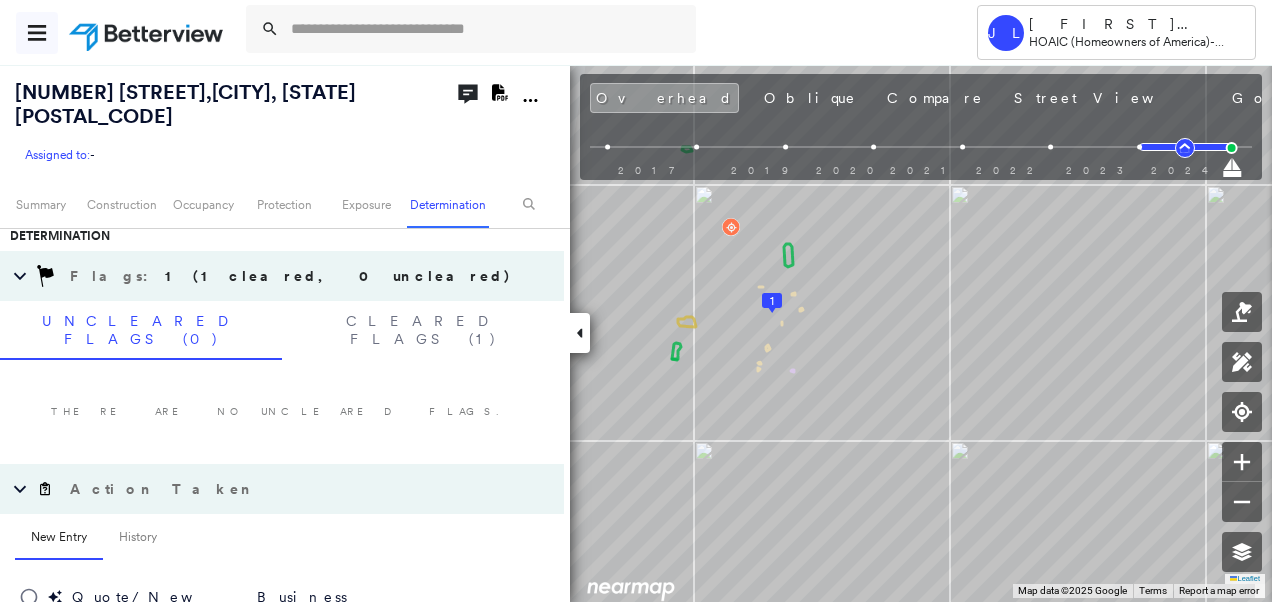 click at bounding box center (37, 33) 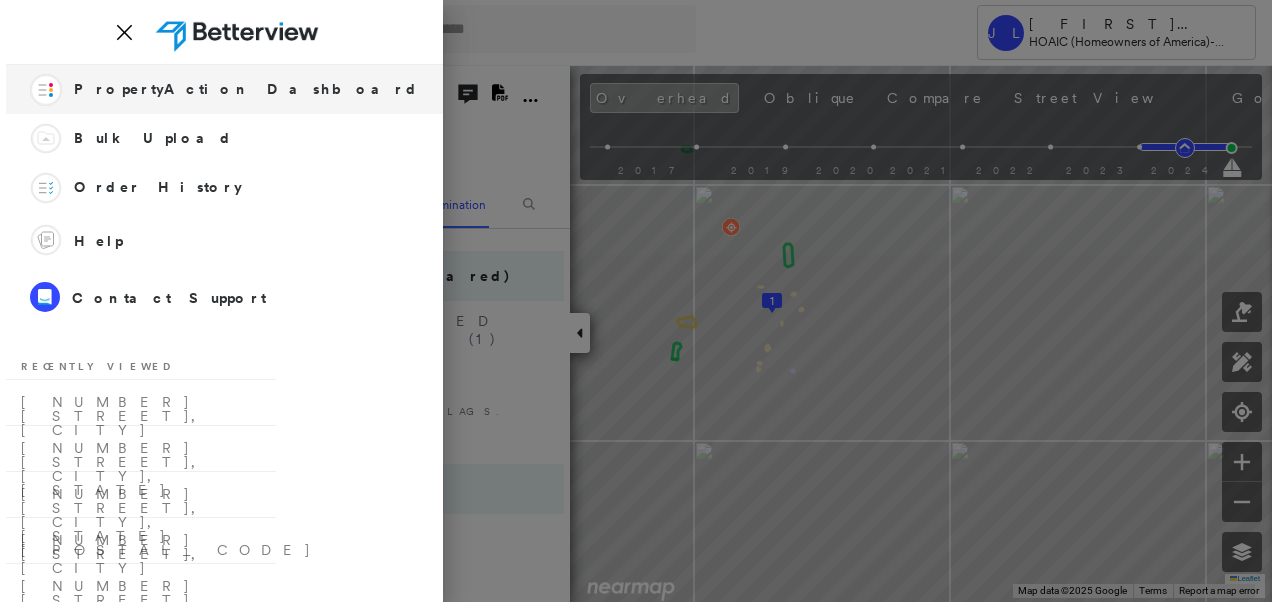 click on "PropertyAction Dashboard" at bounding box center [246, 89] 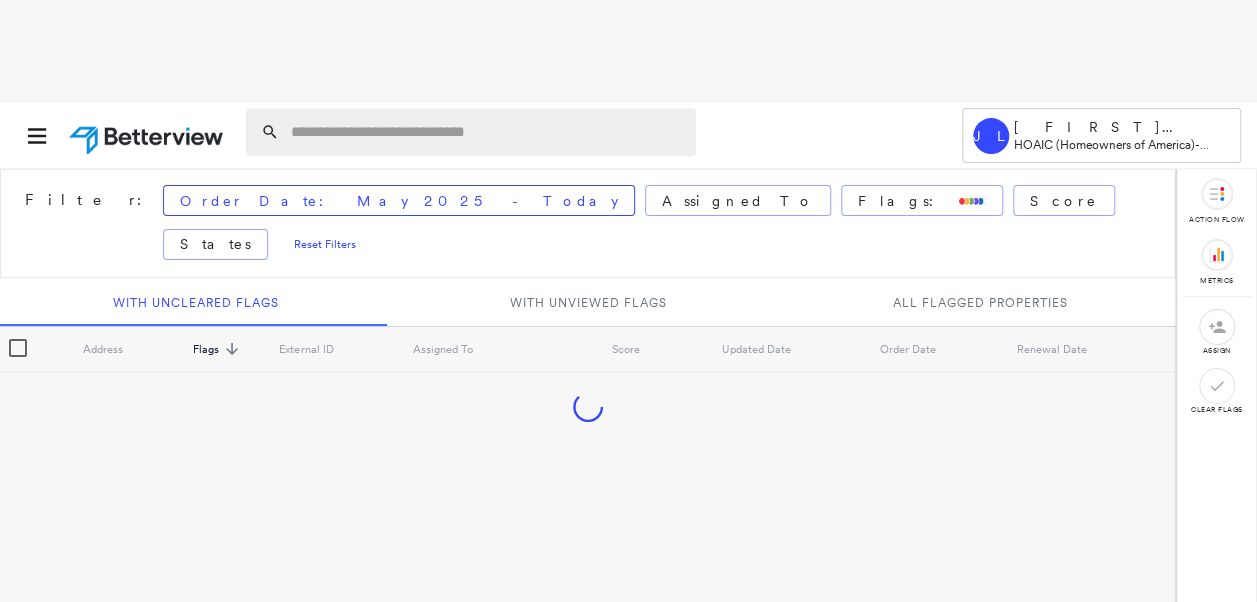 click at bounding box center [487, 132] 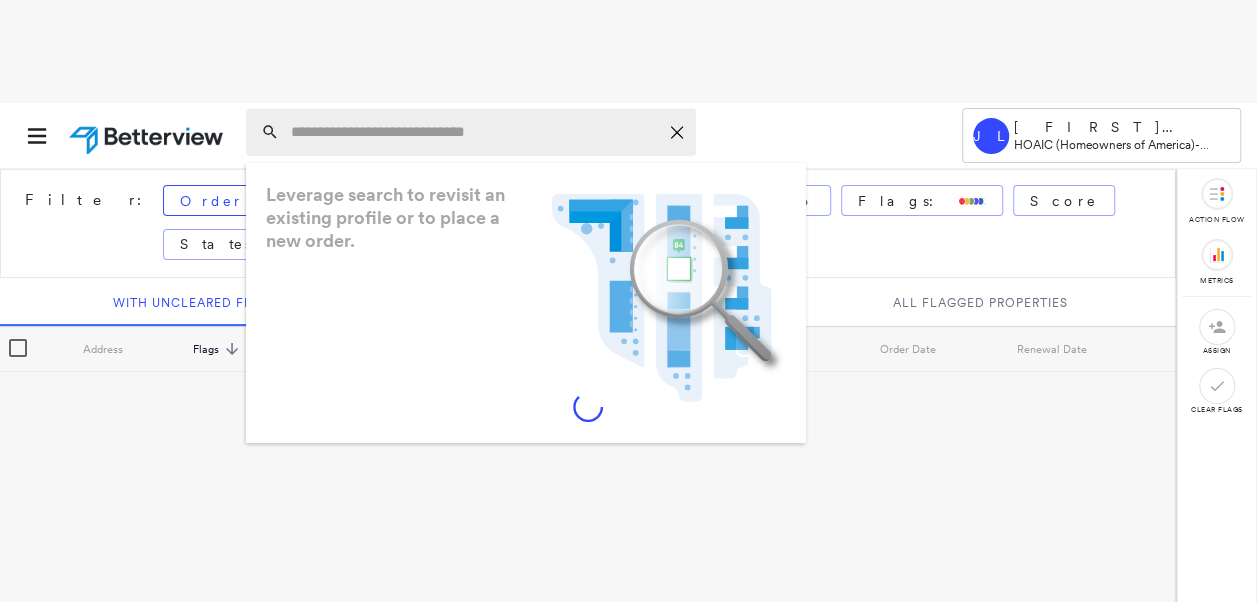 paste on "**********" 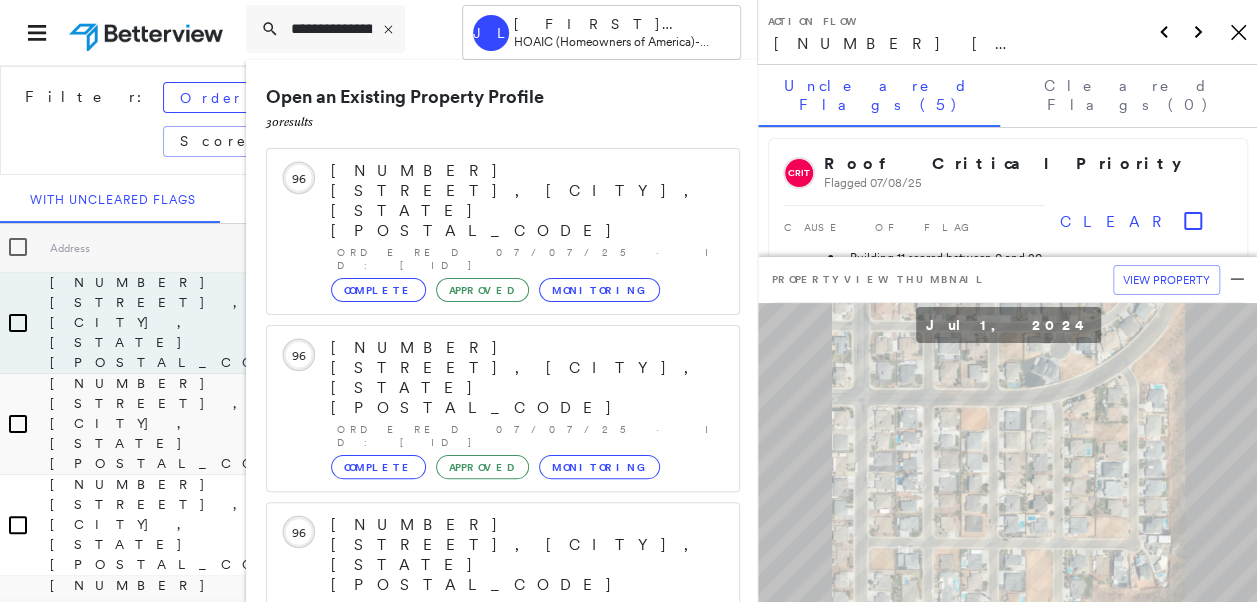 scroll, scrollTop: 206, scrollLeft: 0, axis: vertical 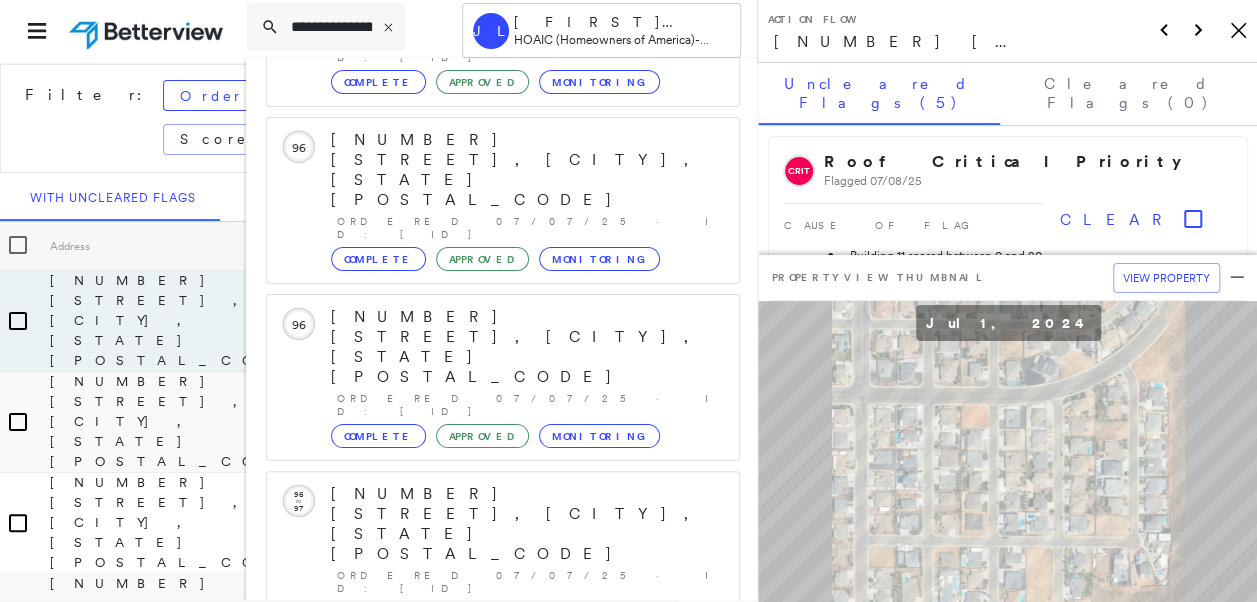 type on "**********" 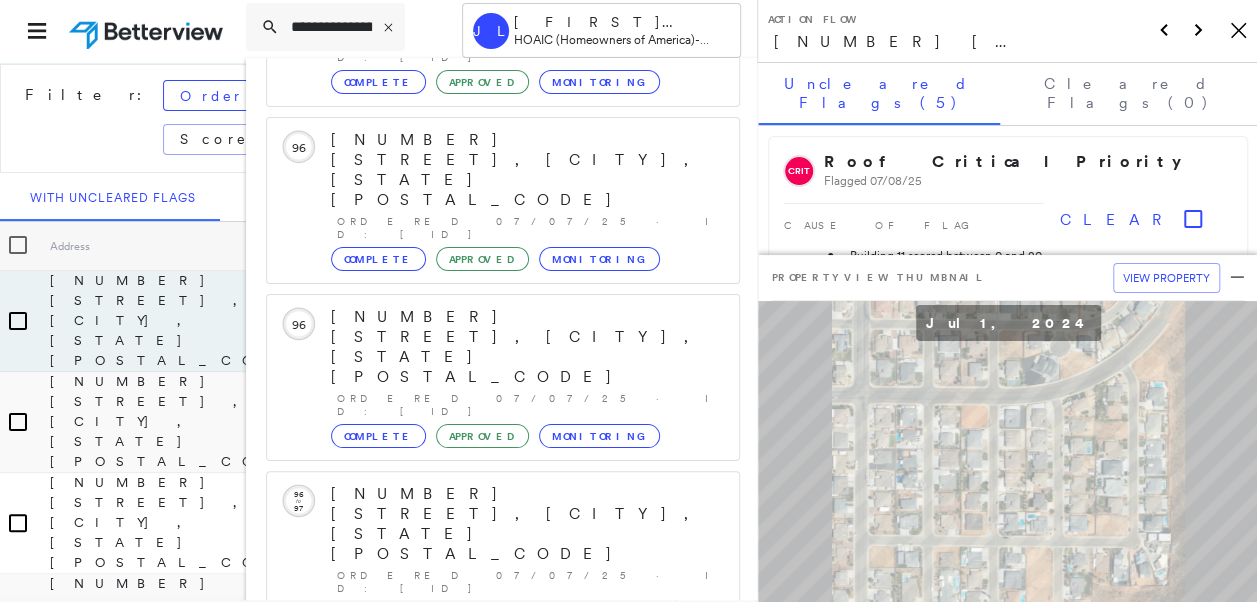 click on "Show  5  more existing properties" at bounding box center (504, 858) 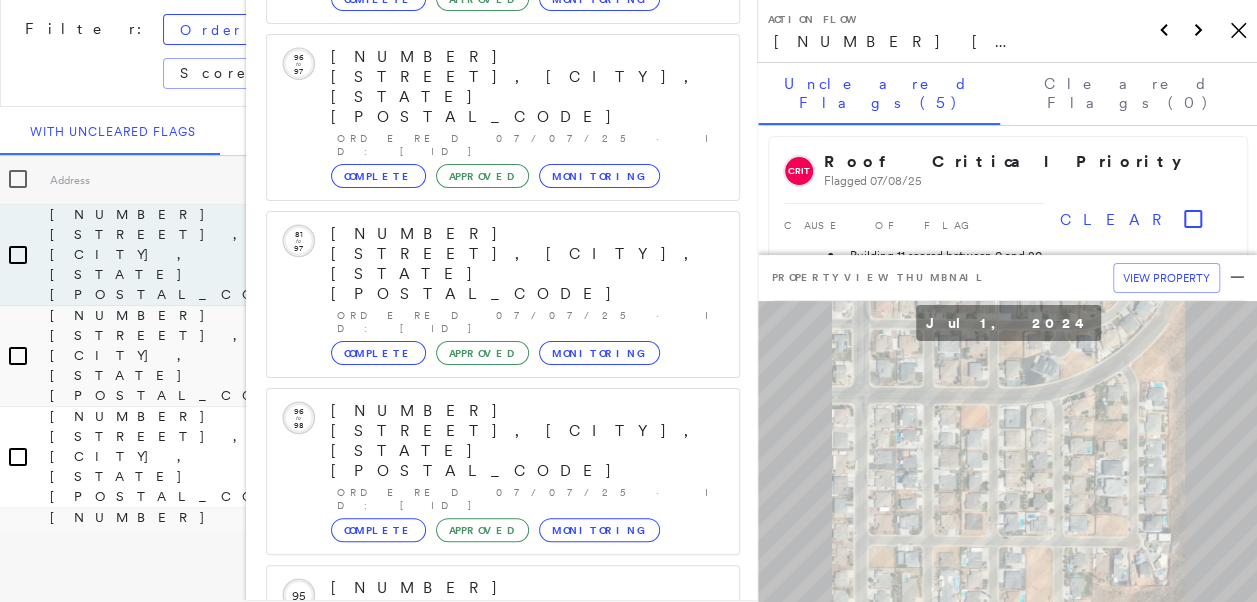 scroll, scrollTop: 719, scrollLeft: 0, axis: vertical 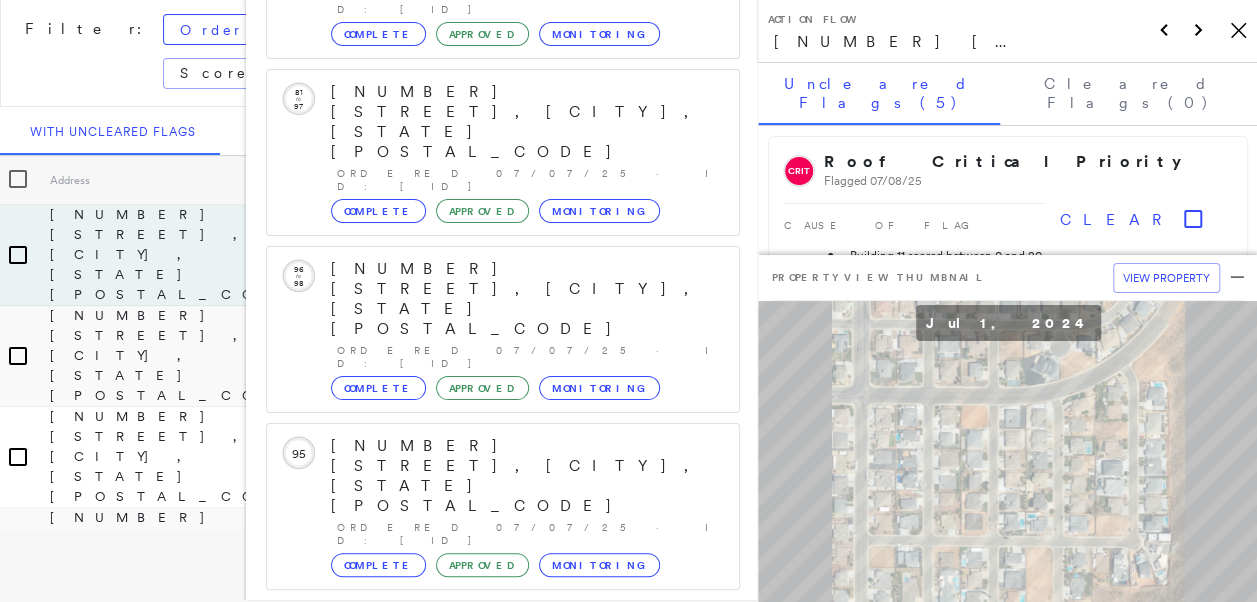 click on "[NUMBER] [STREET], [CITY], [STATE] [POSTAL_CODE]" at bounding box center [491, 1309] 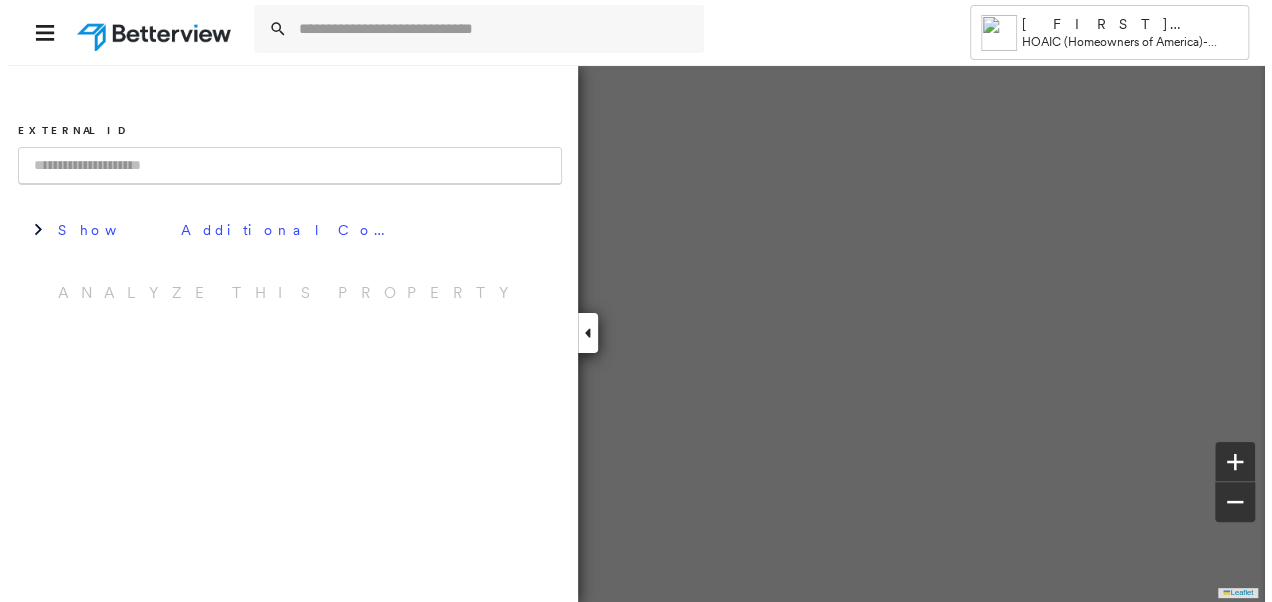 scroll, scrollTop: 0, scrollLeft: 0, axis: both 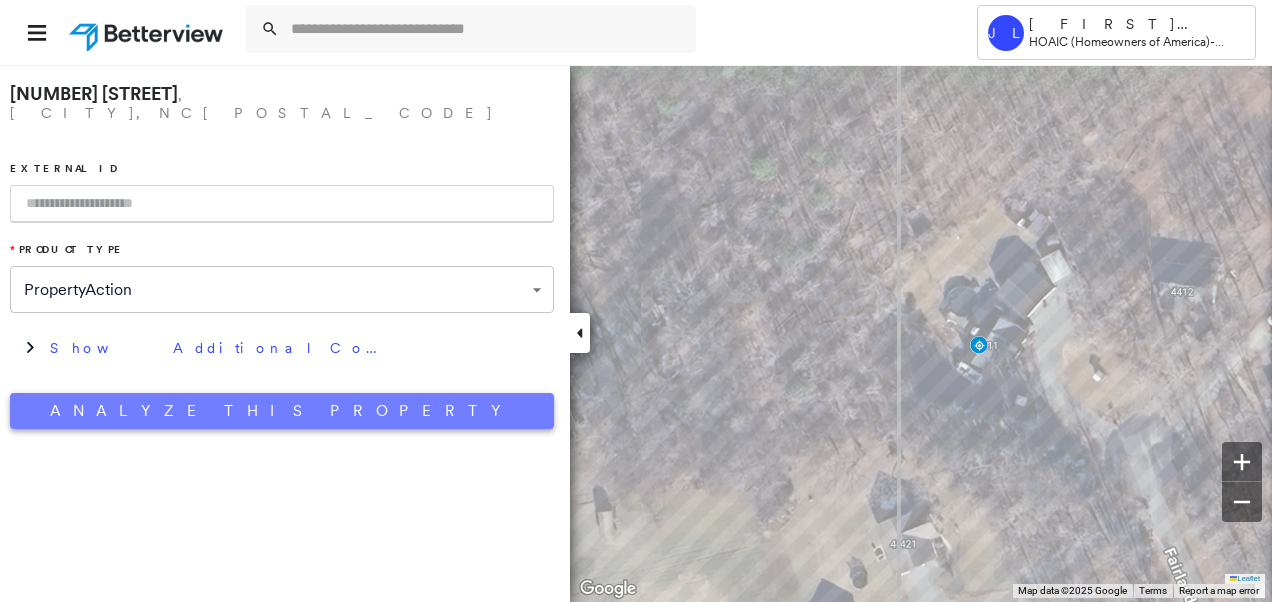 click on "Analyze This Property" at bounding box center [282, 411] 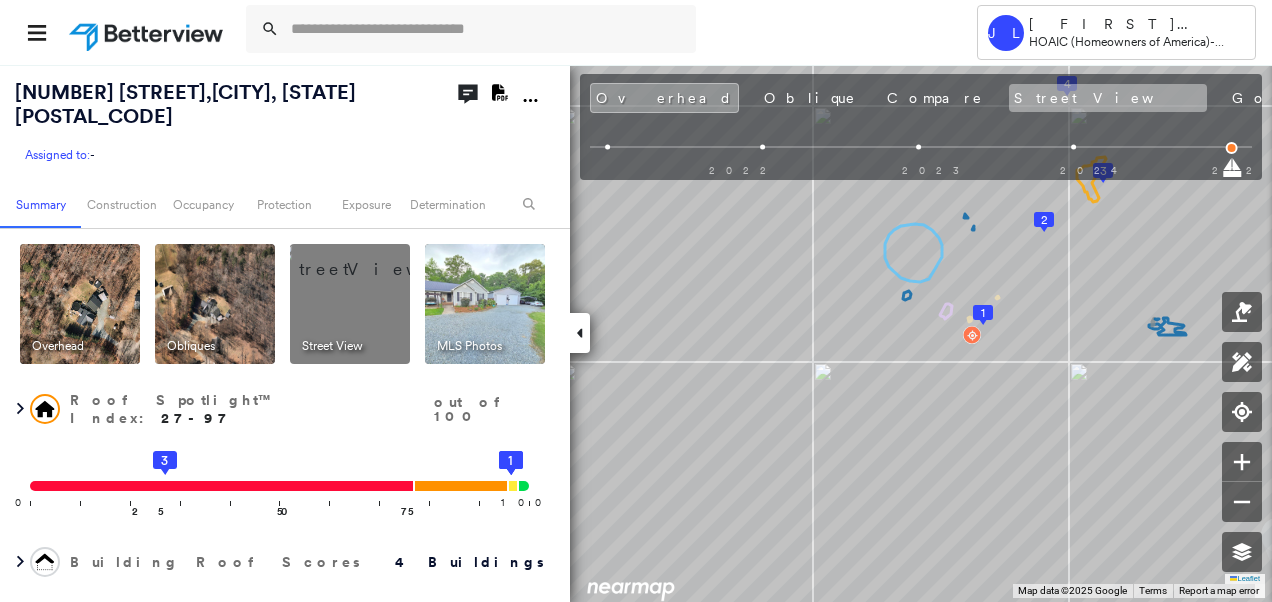 click on "Street View" at bounding box center [1108, 98] 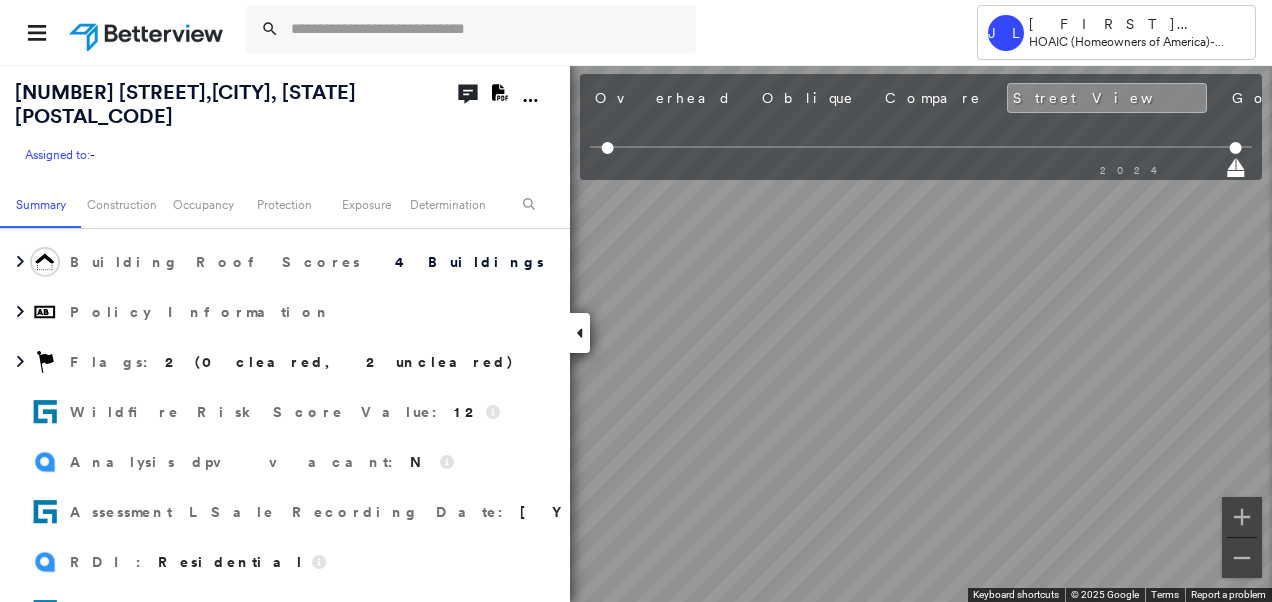 scroll, scrollTop: 0, scrollLeft: 0, axis: both 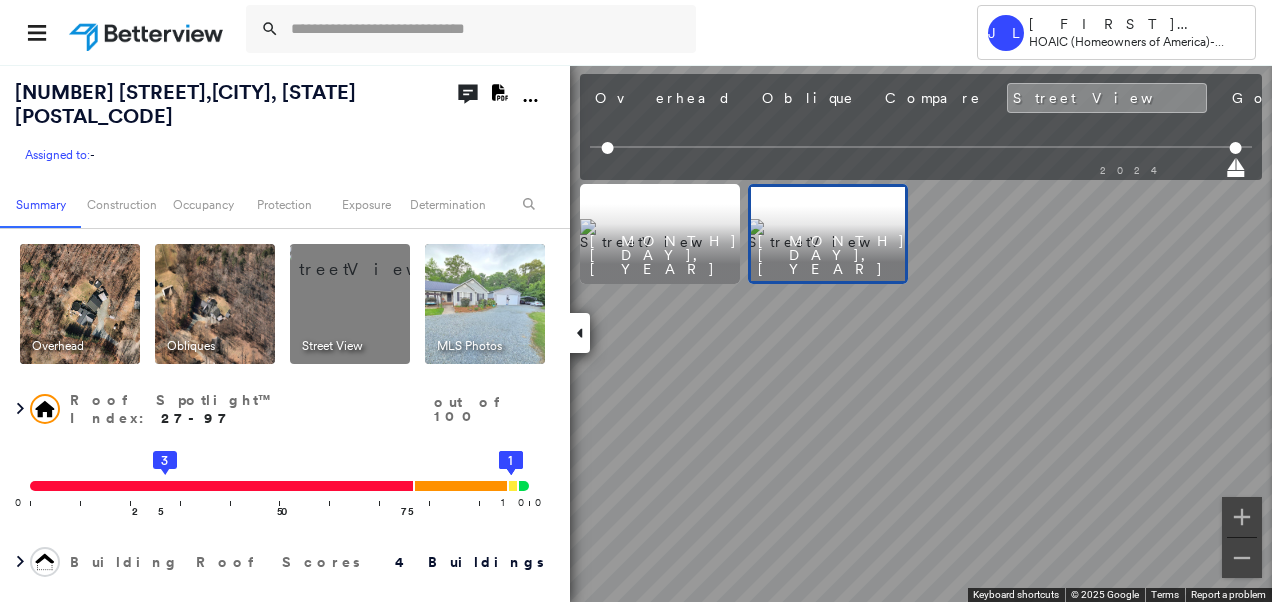 click on "Overhead Oblique Compare Street View Google Photos" at bounding box center [1005, 98] 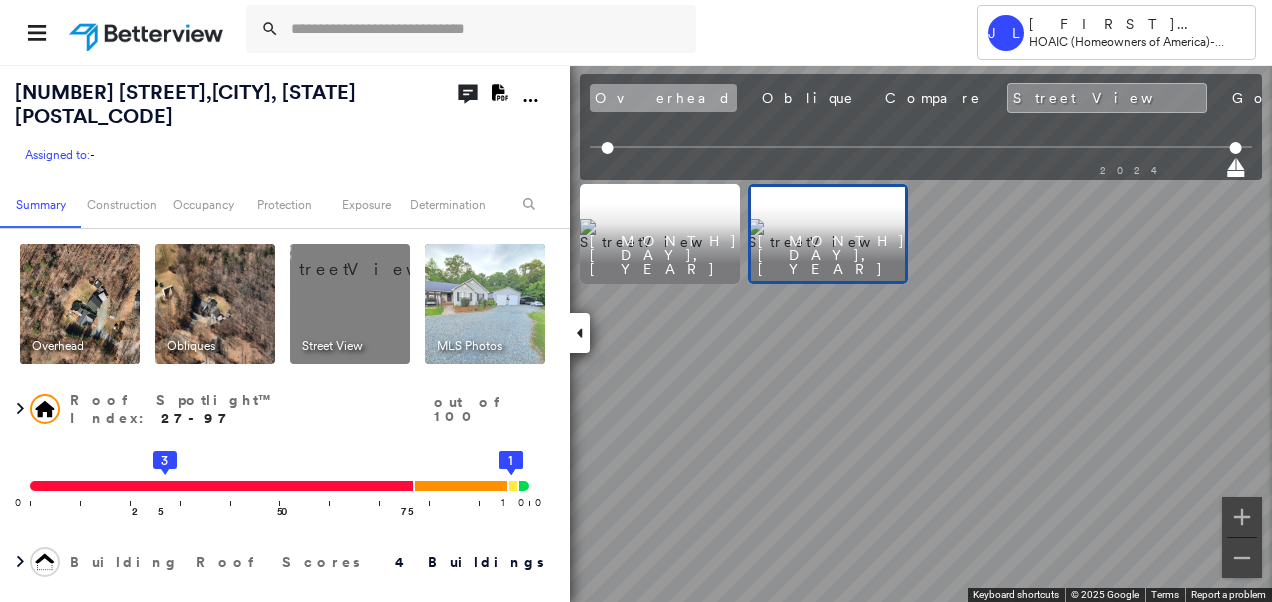 click on "Overhead" at bounding box center (663, 98) 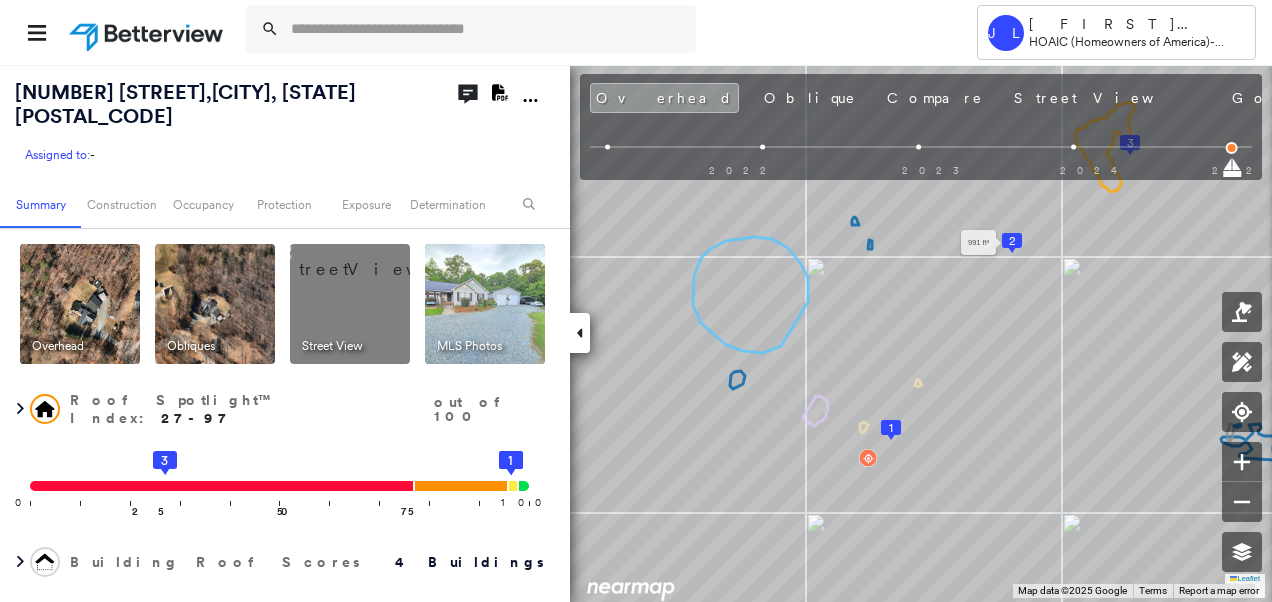 click on "2" at bounding box center (1012, 241) 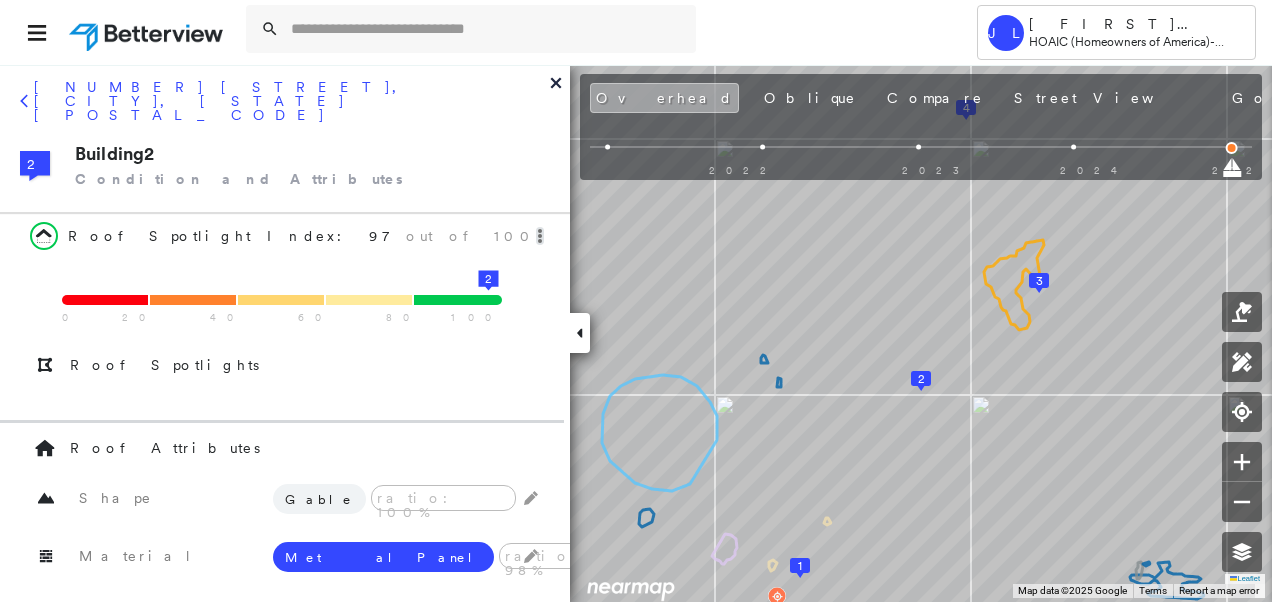 click on "Overhead" at bounding box center (664, 98) 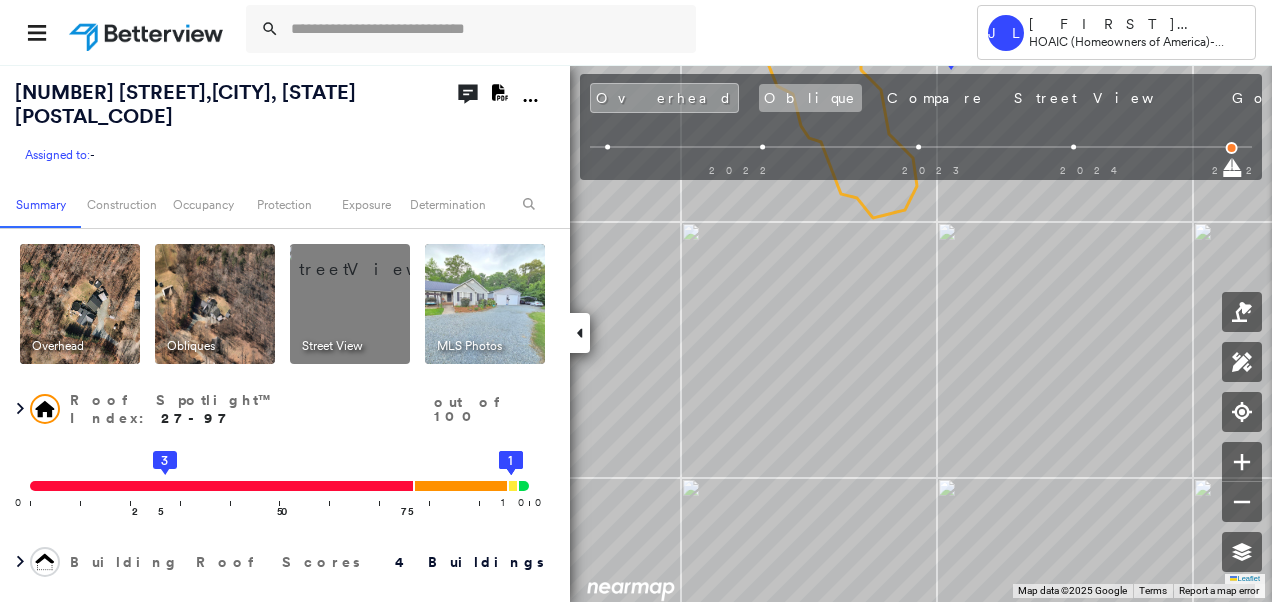 click on "Oblique" at bounding box center (810, 98) 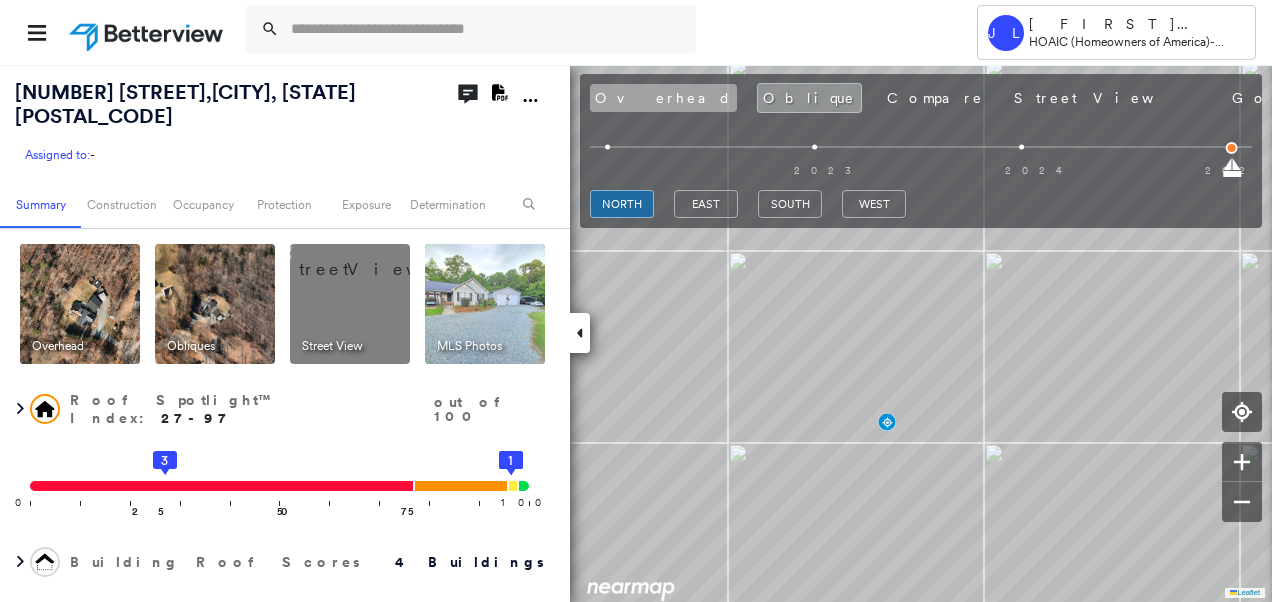 click on "Overhead" at bounding box center (663, 98) 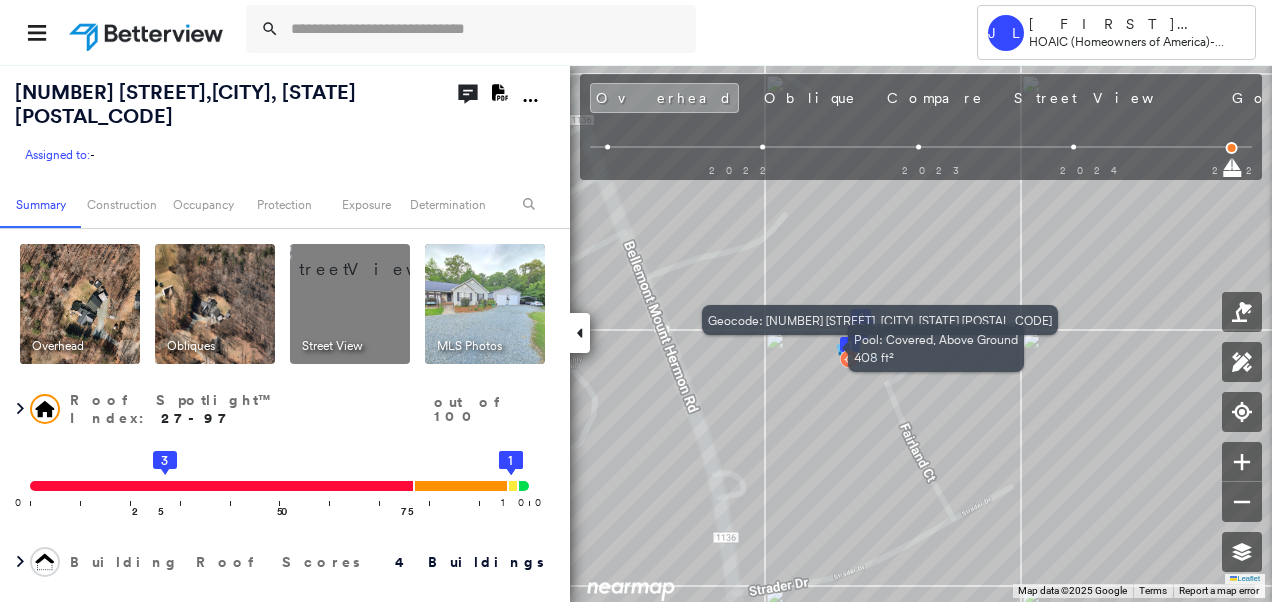 click on "Overhead Oblique Compare Street View Google Photos" at bounding box center [1005, 98] 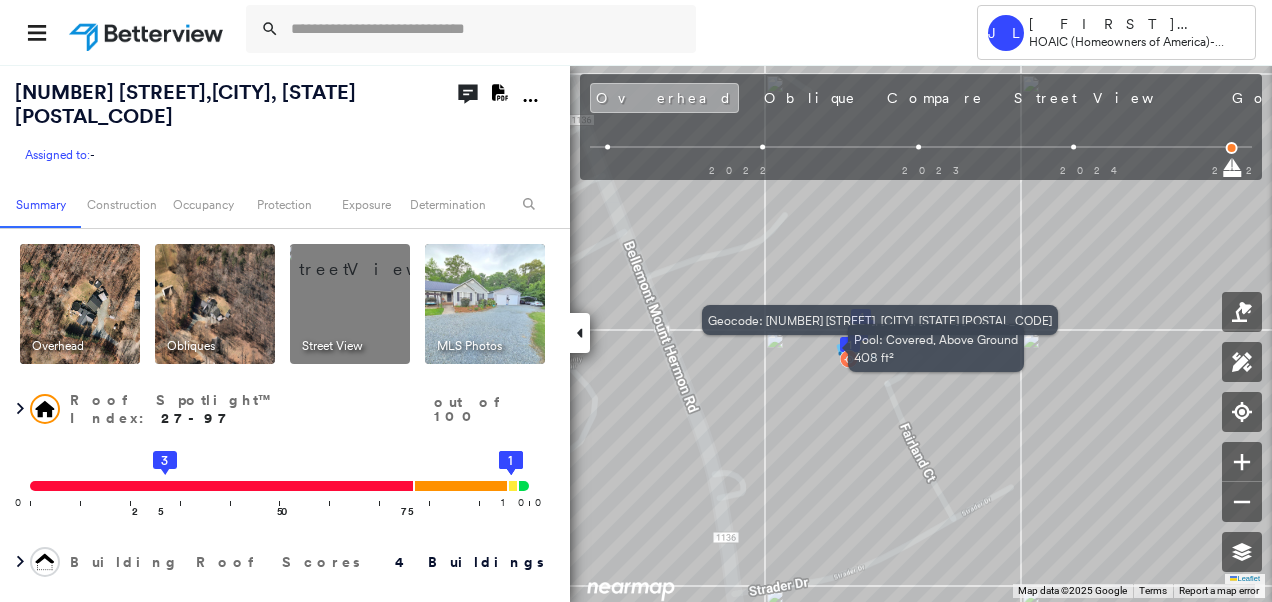 click on "Overhead" at bounding box center [664, 98] 